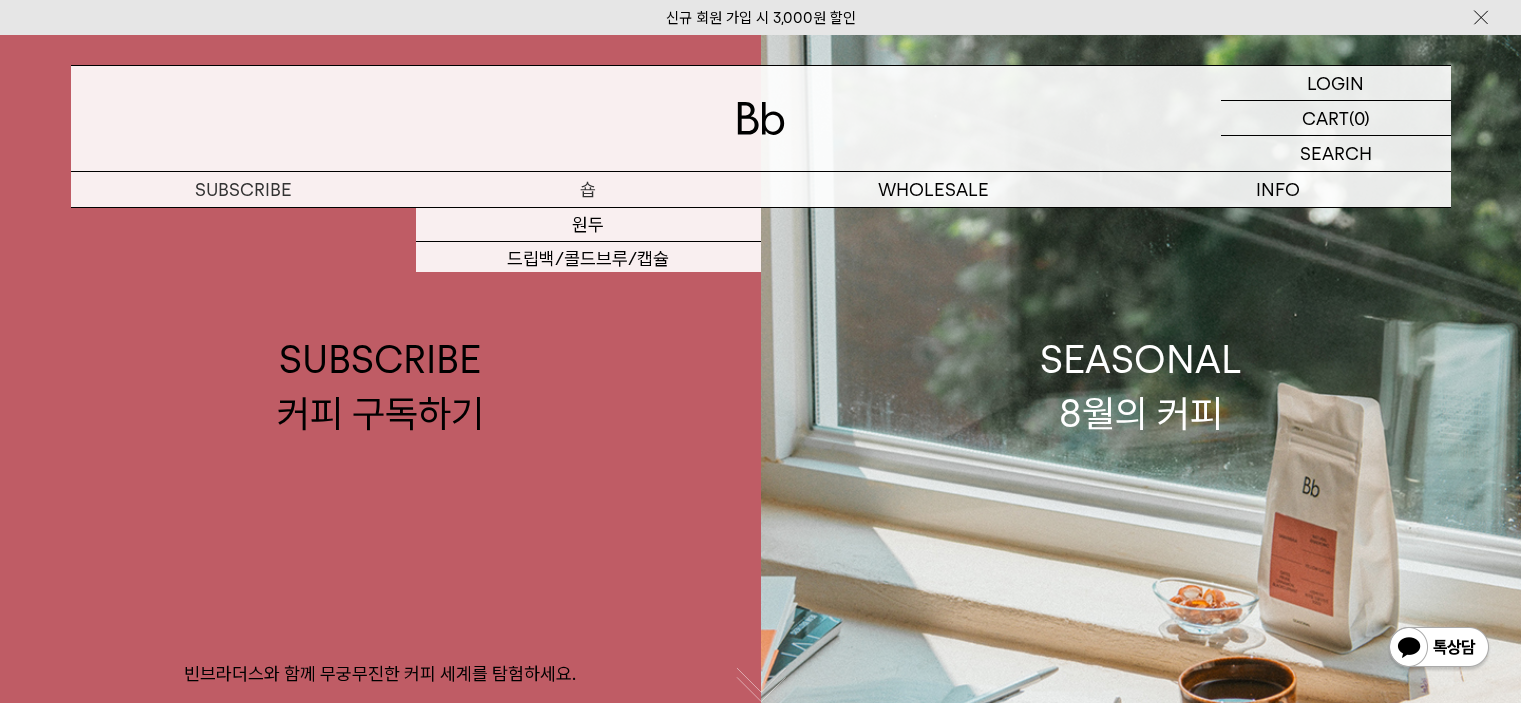 scroll, scrollTop: 0, scrollLeft: 0, axis: both 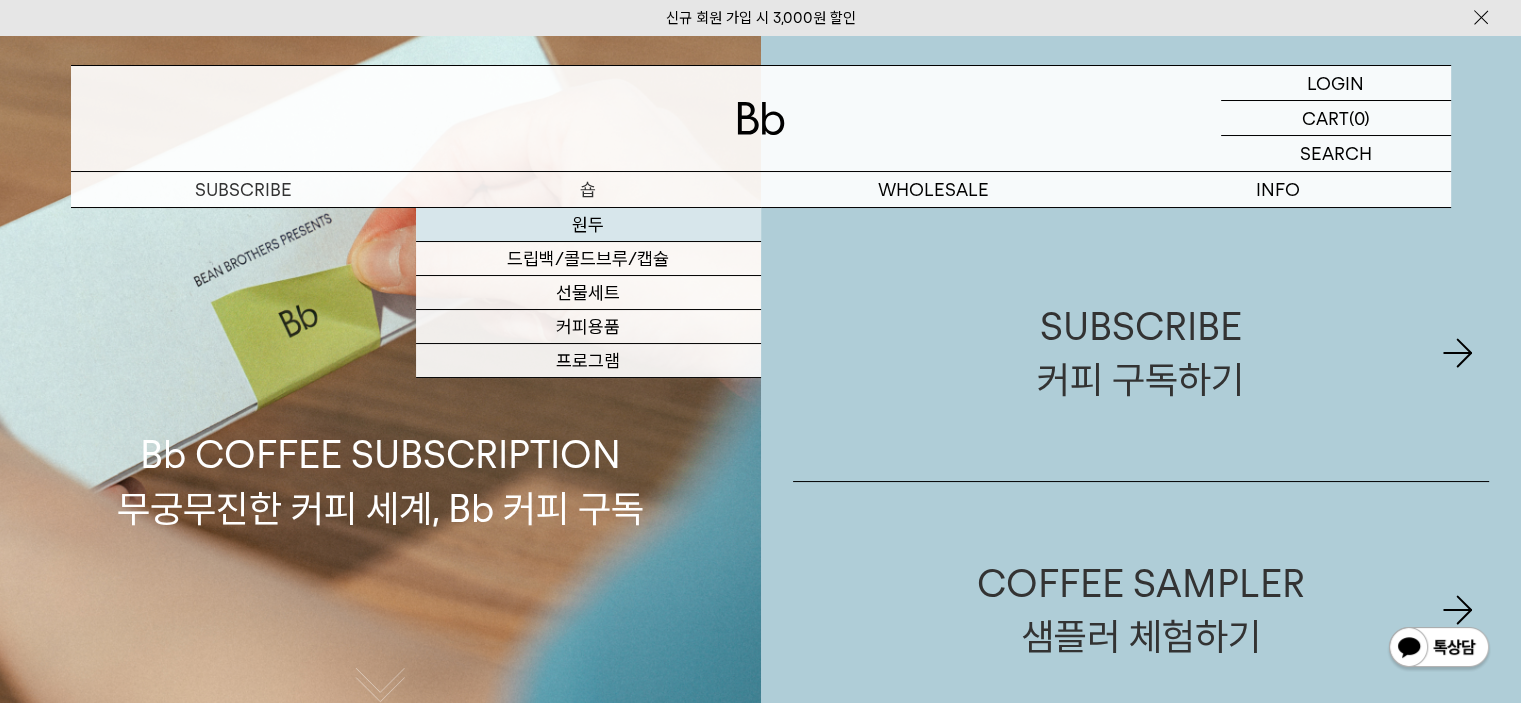 click on "원두" at bounding box center [588, 225] 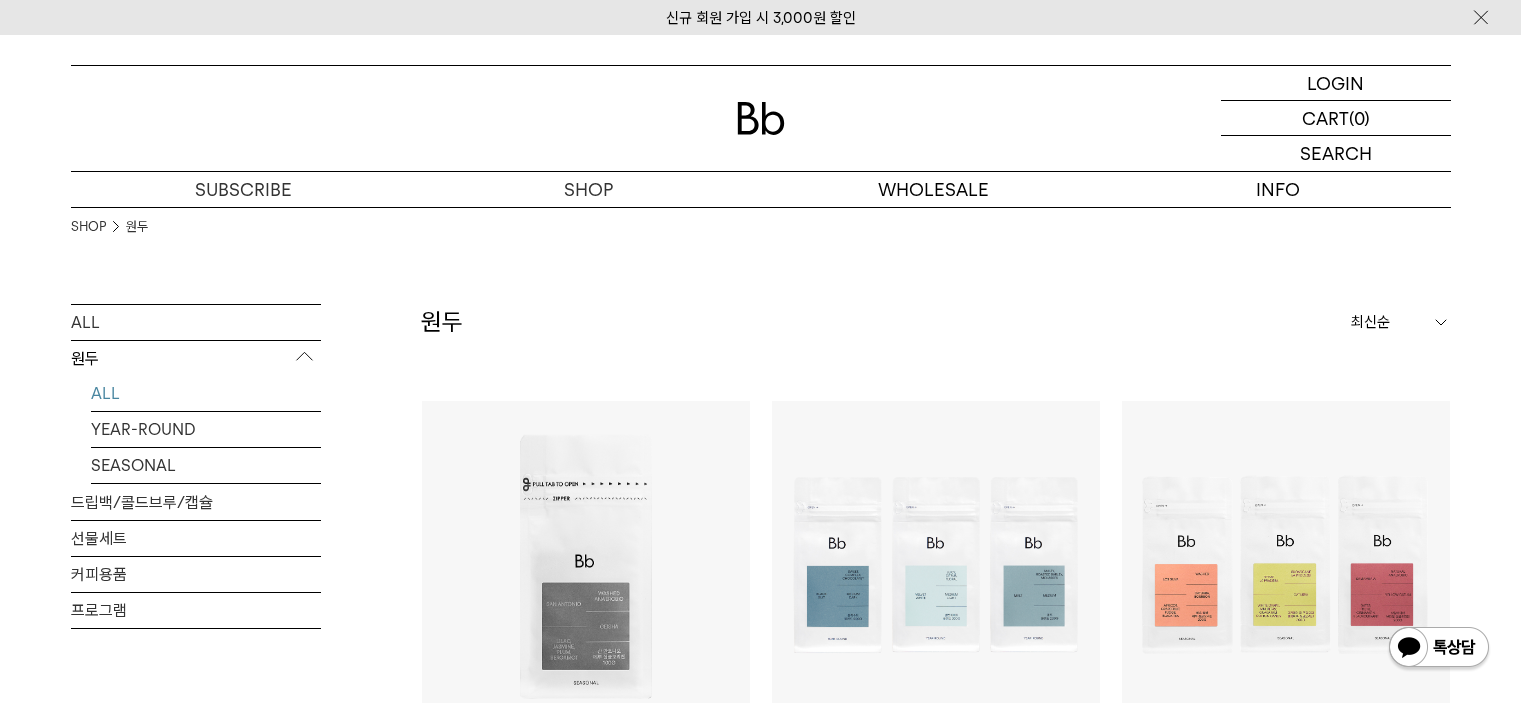 scroll, scrollTop: 0, scrollLeft: 0, axis: both 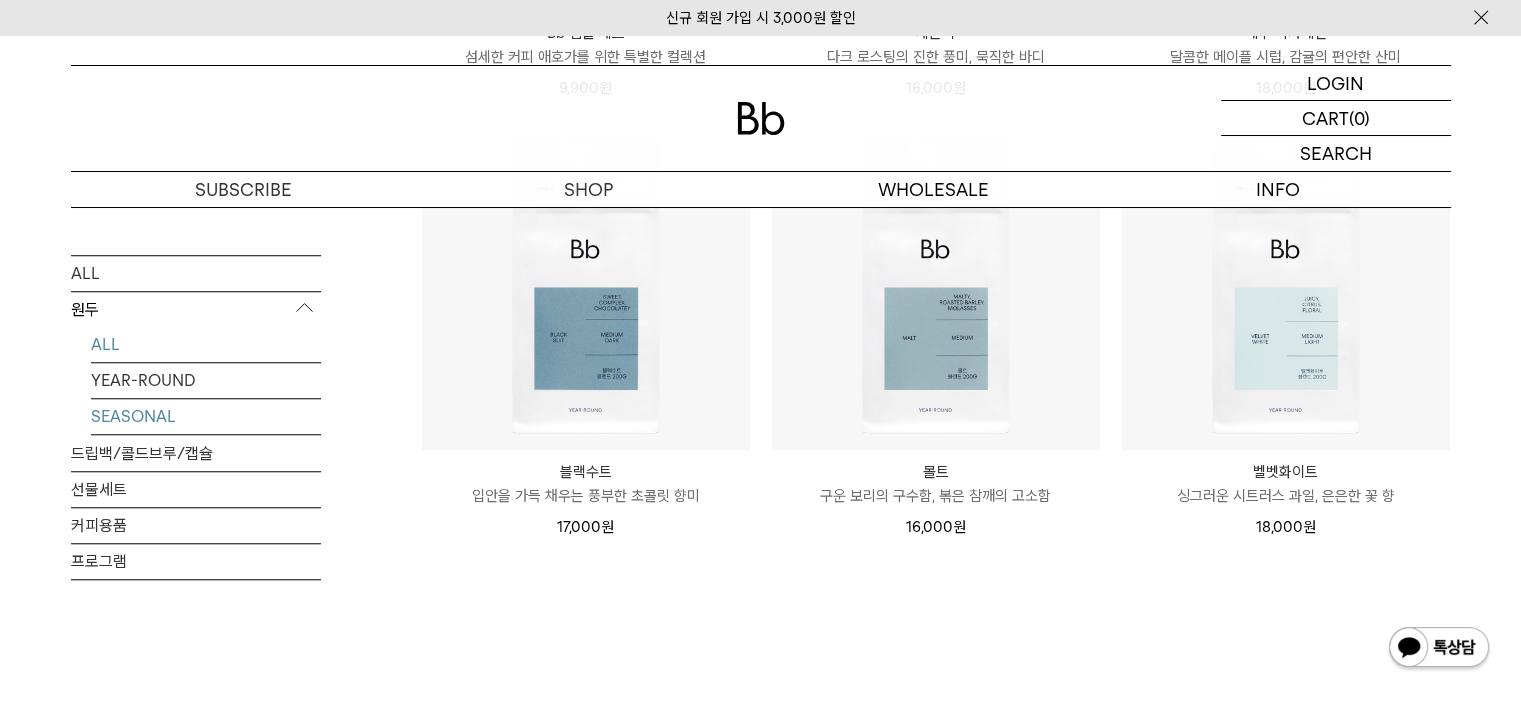 click on "SEASONAL" at bounding box center (206, 416) 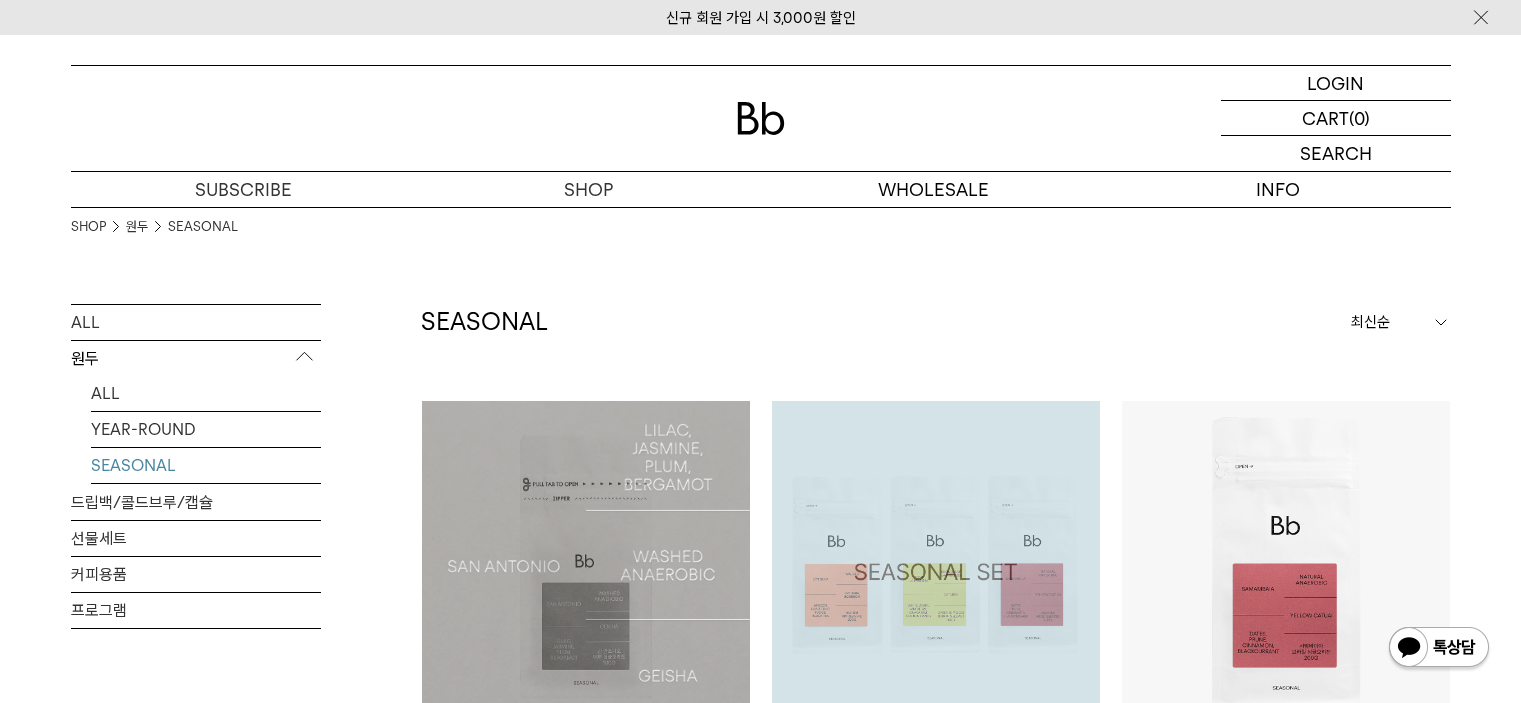 scroll, scrollTop: 0, scrollLeft: 0, axis: both 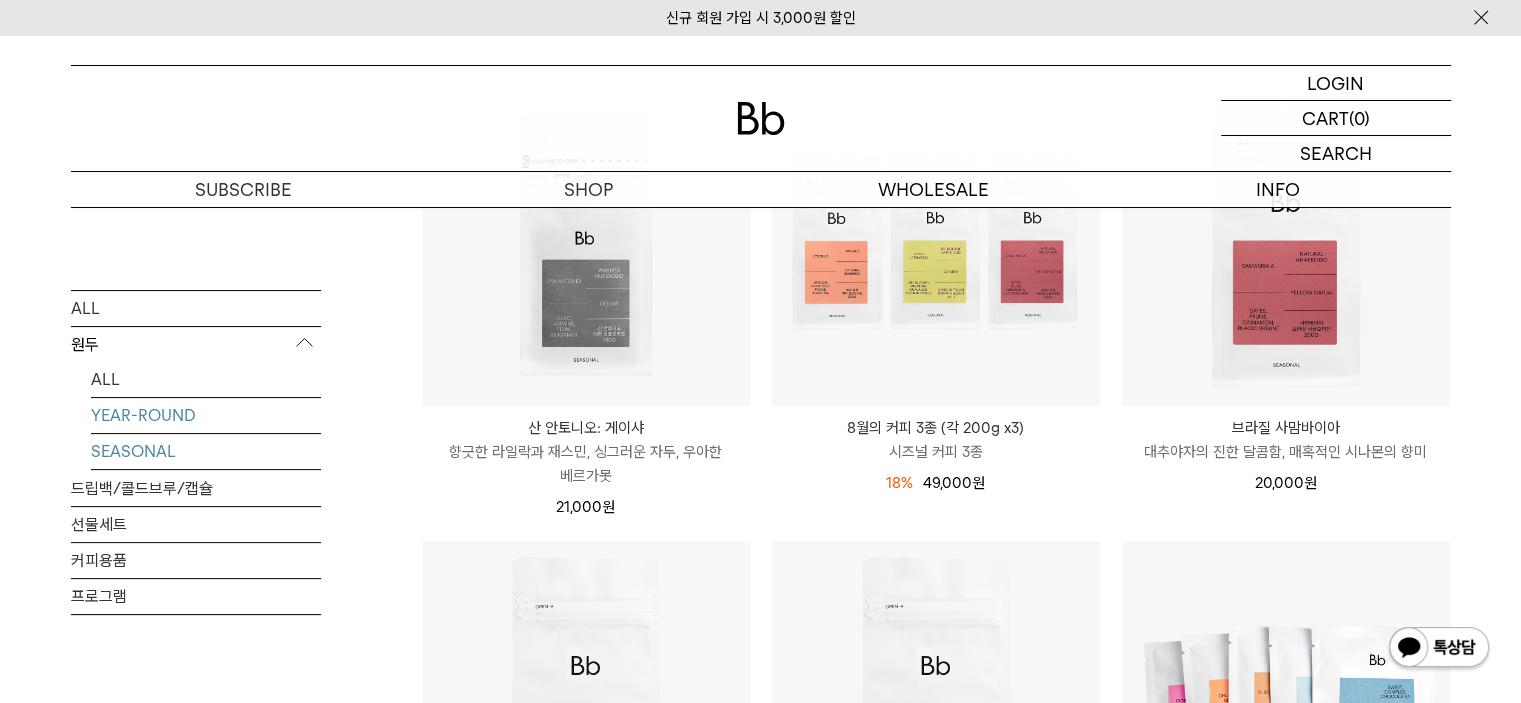 click on "YEAR-ROUND" at bounding box center (206, 415) 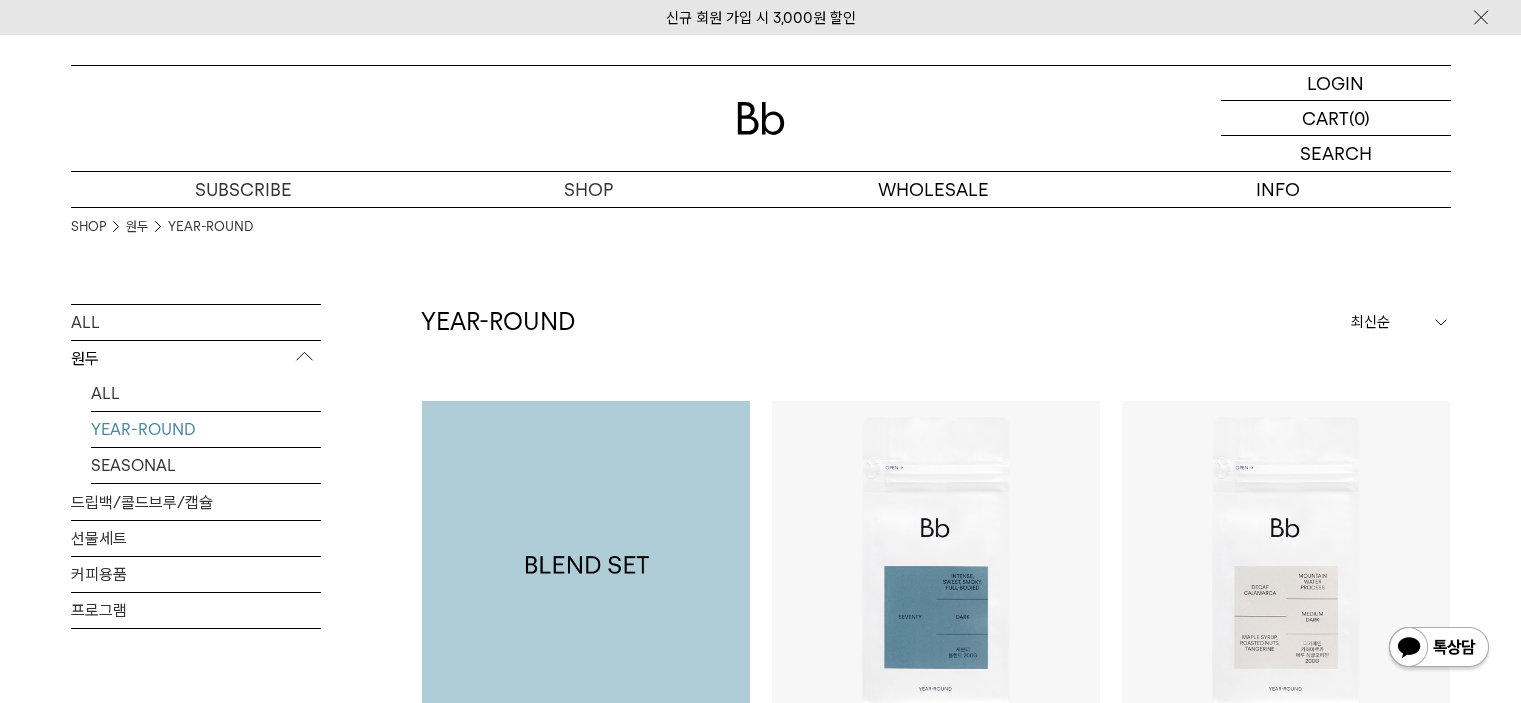 scroll, scrollTop: 0, scrollLeft: 0, axis: both 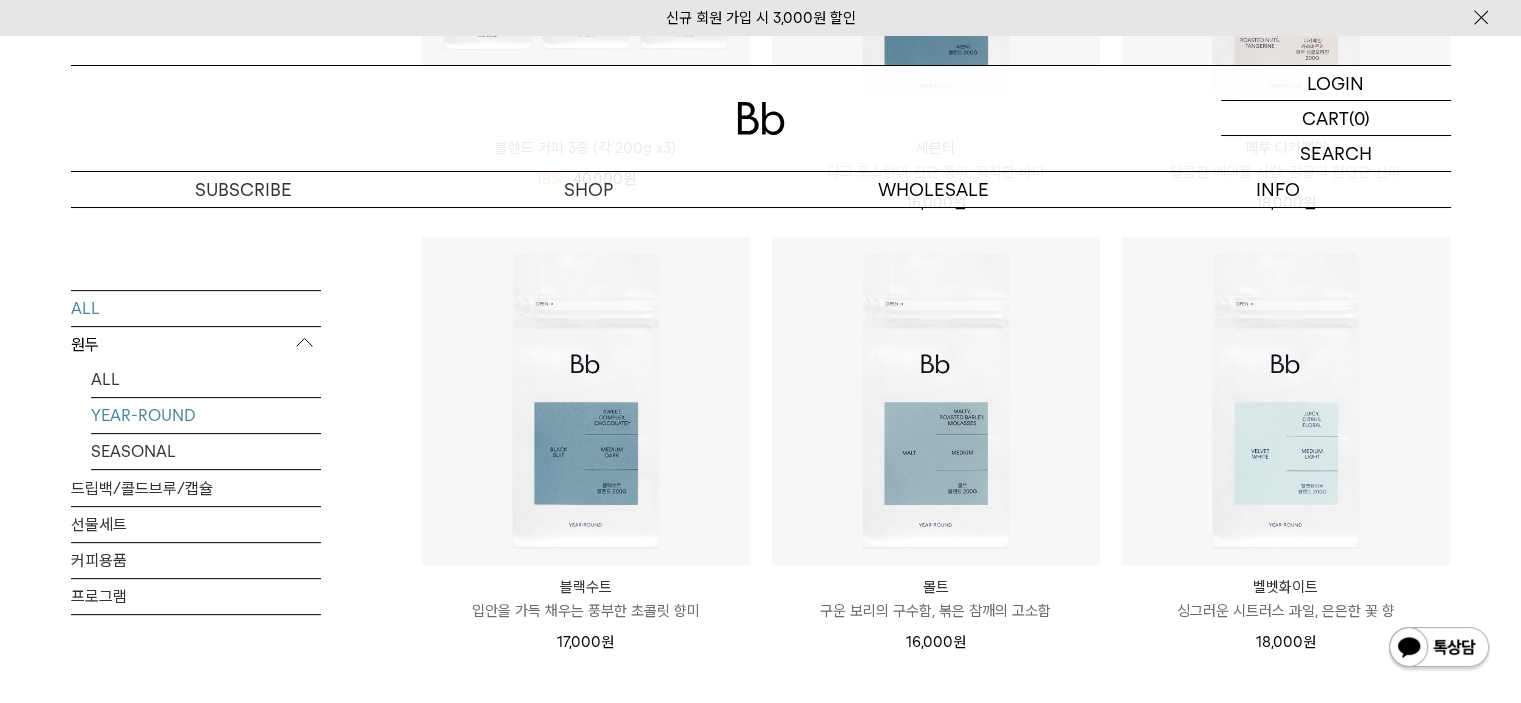 click on "ALL" at bounding box center (196, 308) 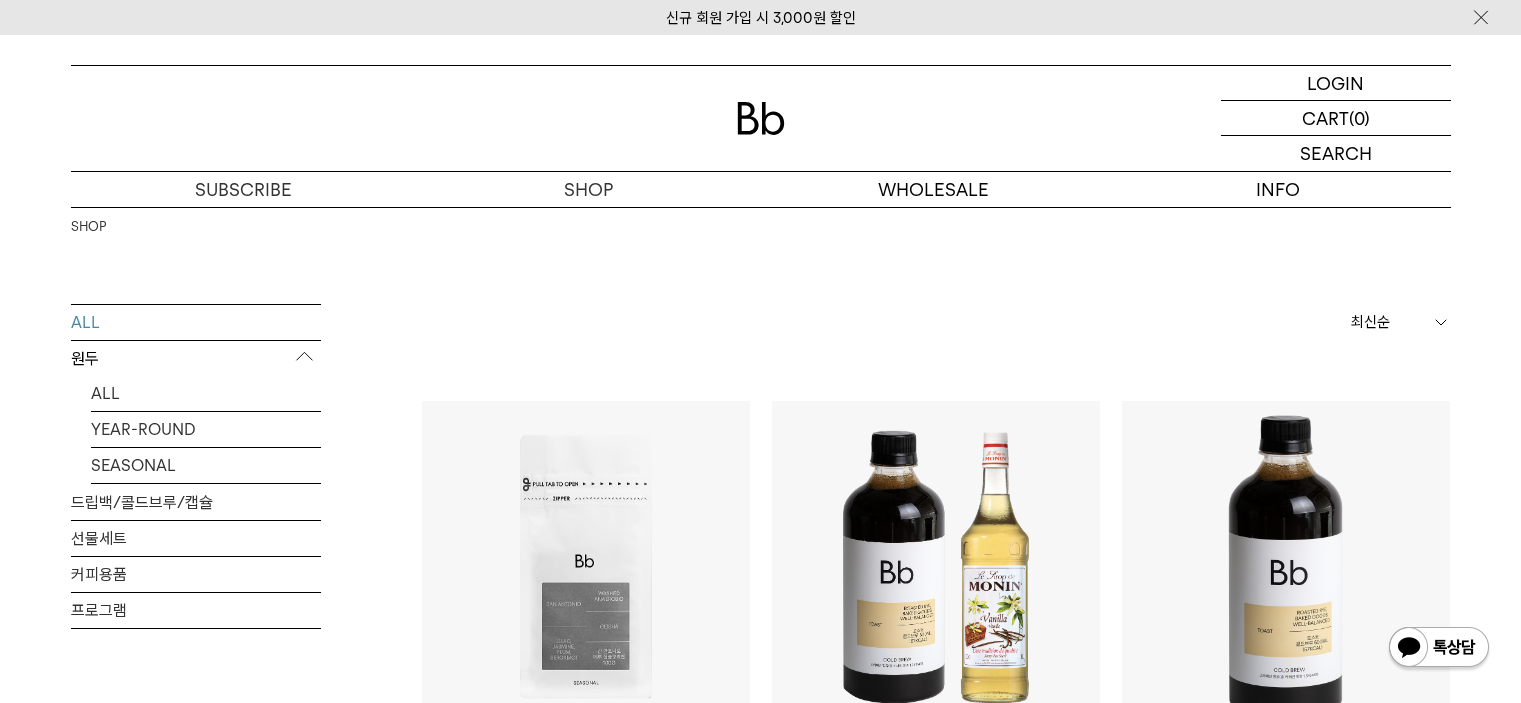 scroll, scrollTop: 0, scrollLeft: 0, axis: both 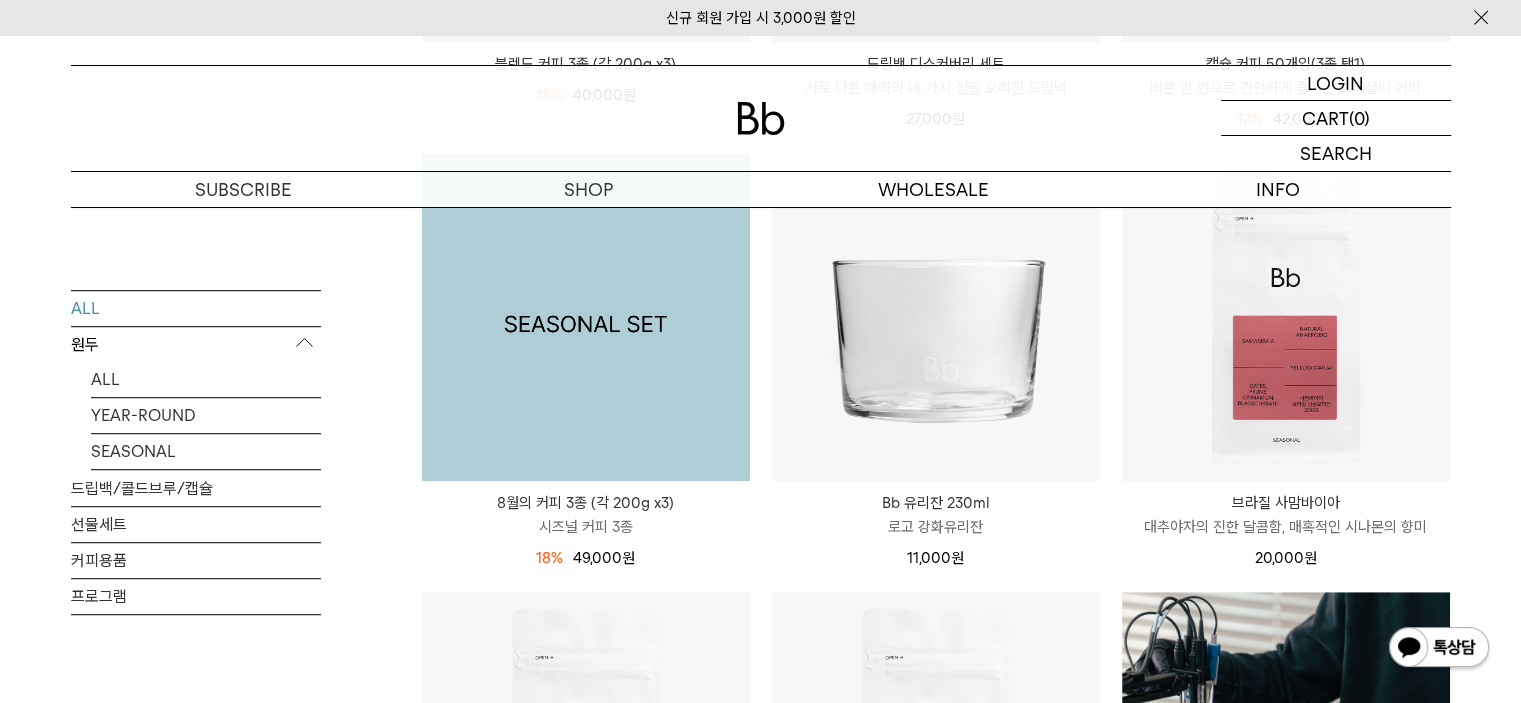 click at bounding box center [586, 317] 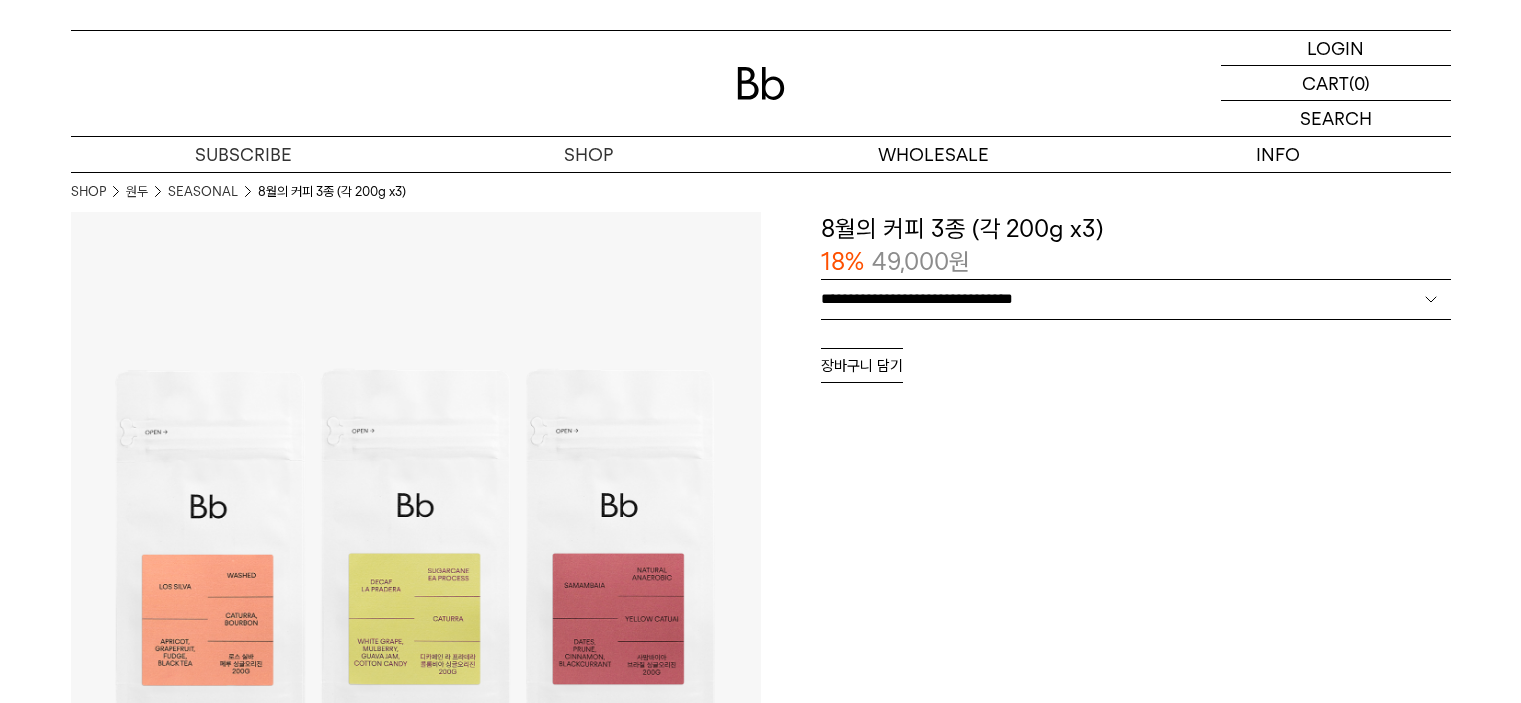 scroll, scrollTop: 0, scrollLeft: 0, axis: both 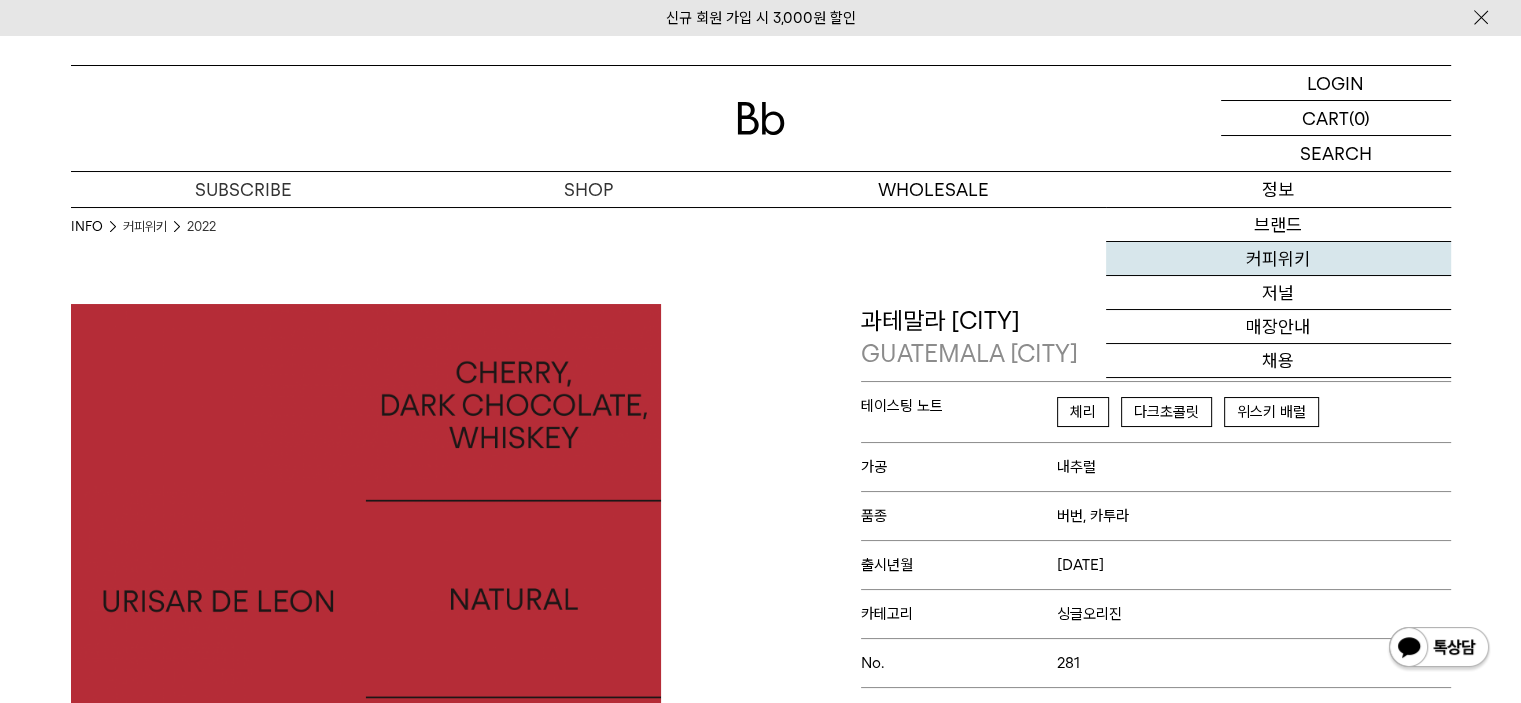 click on "커피위키" at bounding box center [1278, 259] 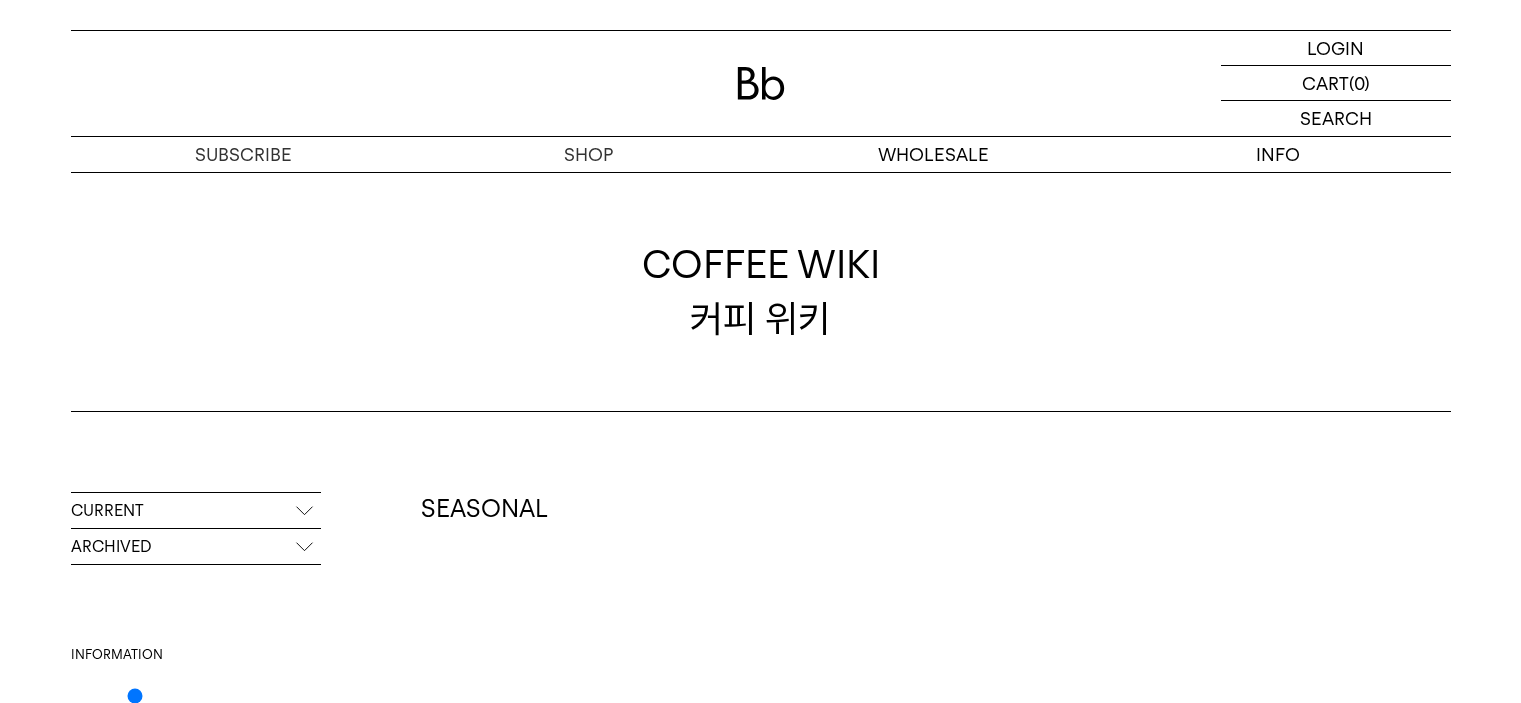 scroll, scrollTop: 0, scrollLeft: 0, axis: both 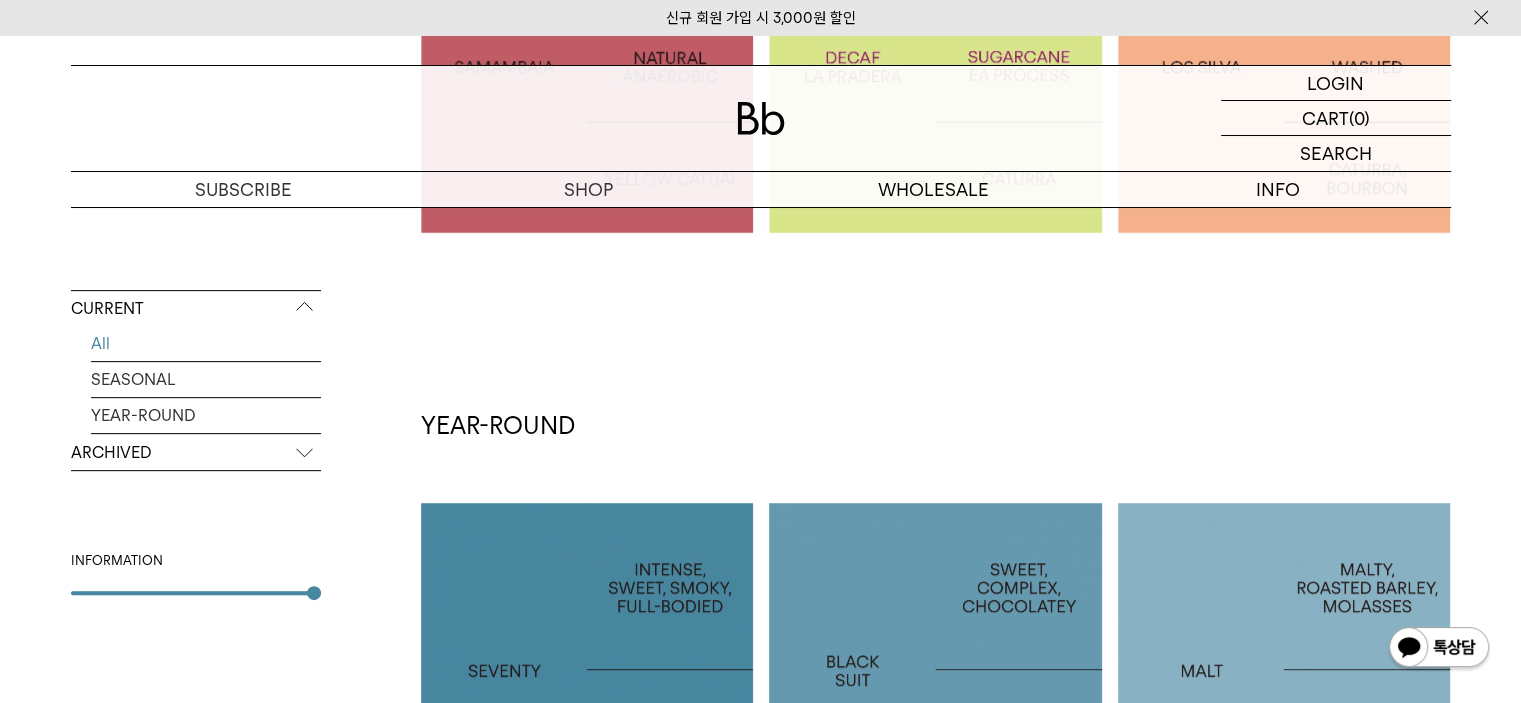 click on "ARCHIVED" at bounding box center (196, 453) 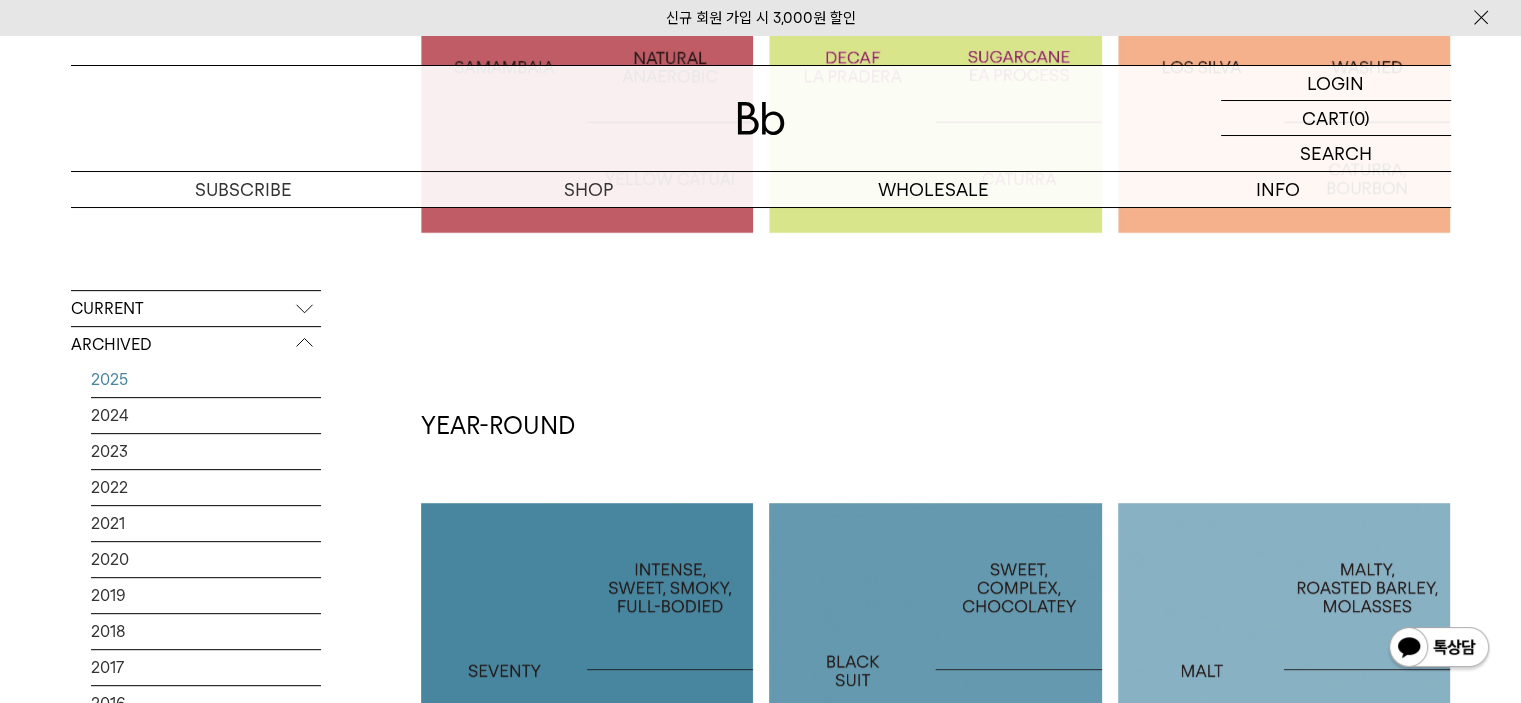 click on "2025" at bounding box center [206, 379] 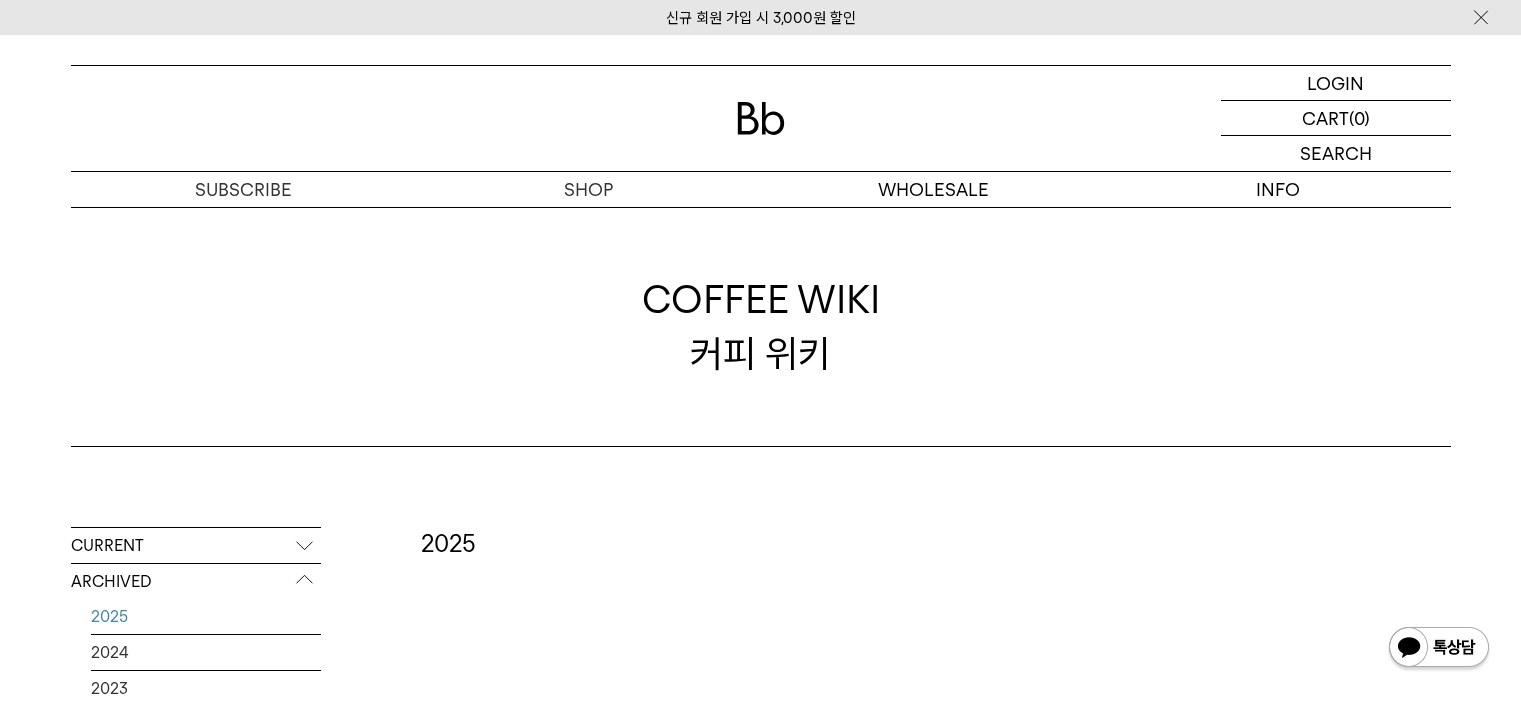 scroll, scrollTop: 0, scrollLeft: 0, axis: both 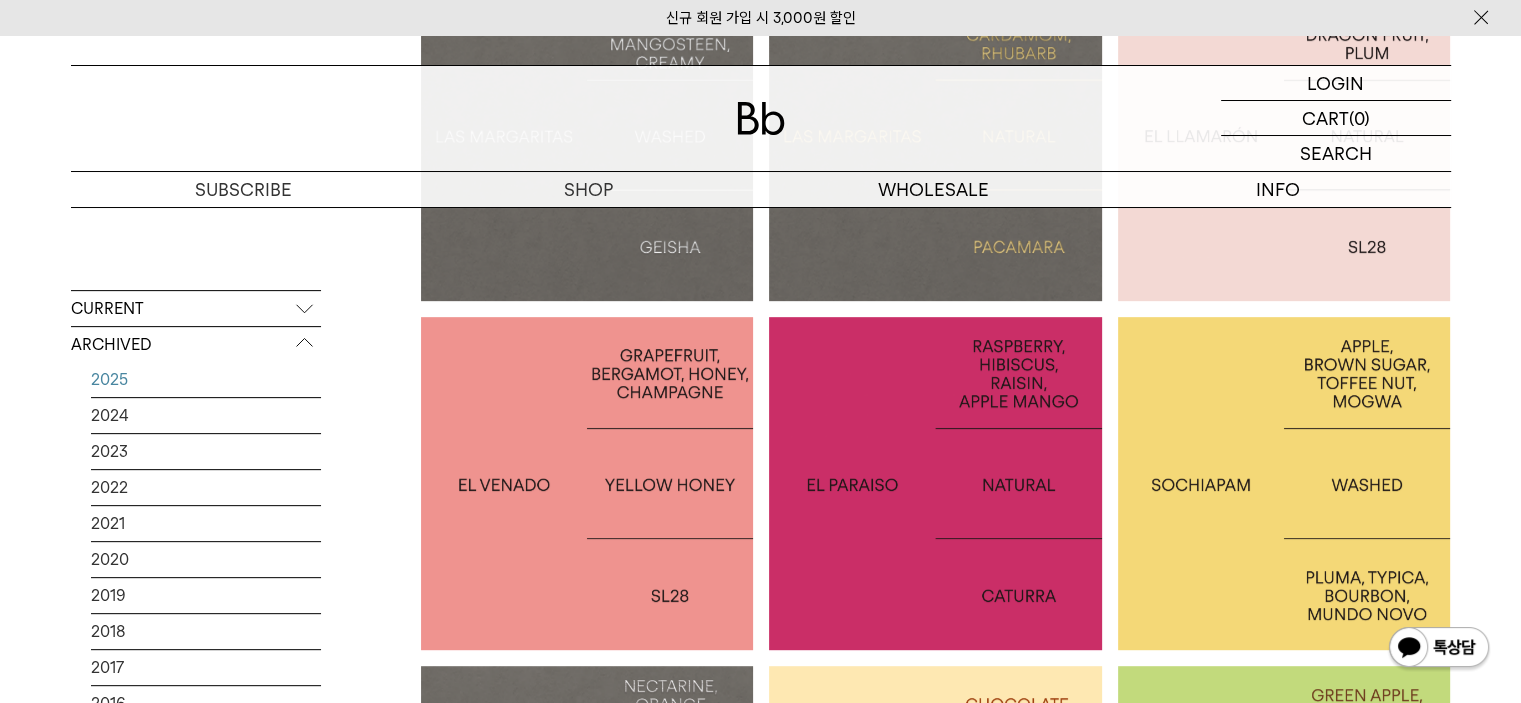 click at bounding box center (935, 483) 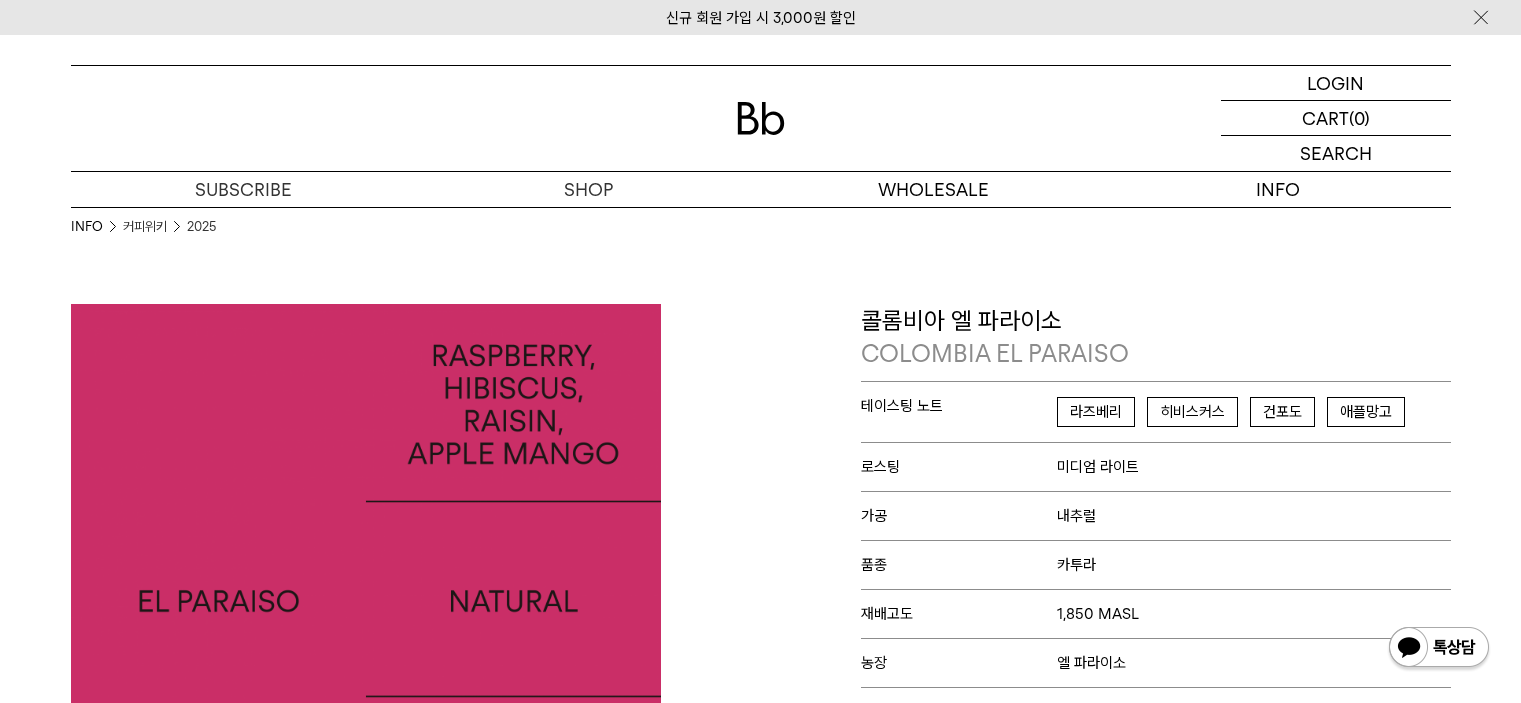 scroll, scrollTop: 0, scrollLeft: 0, axis: both 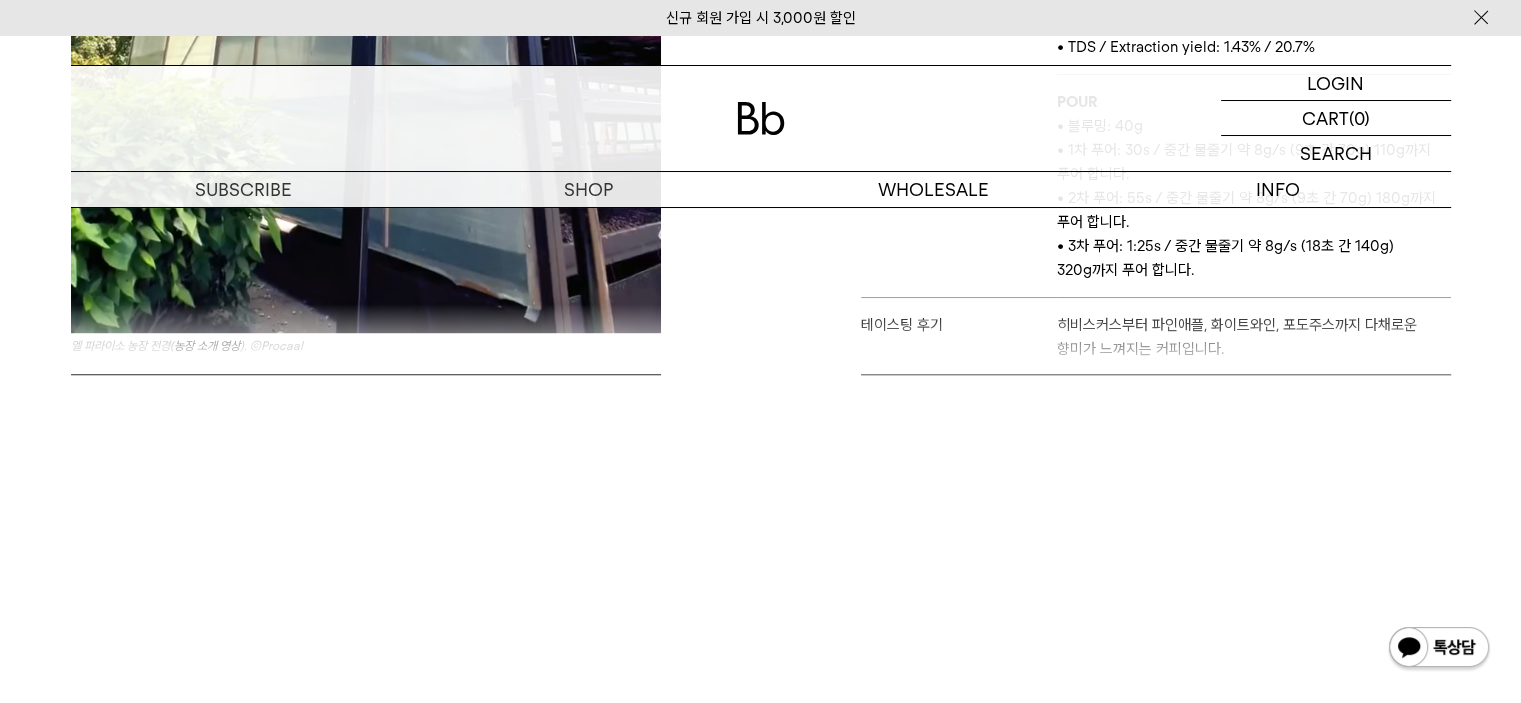 drag, startPoint x: 1164, startPoint y: 353, endPoint x: 1175, endPoint y: 407, distance: 55.108982 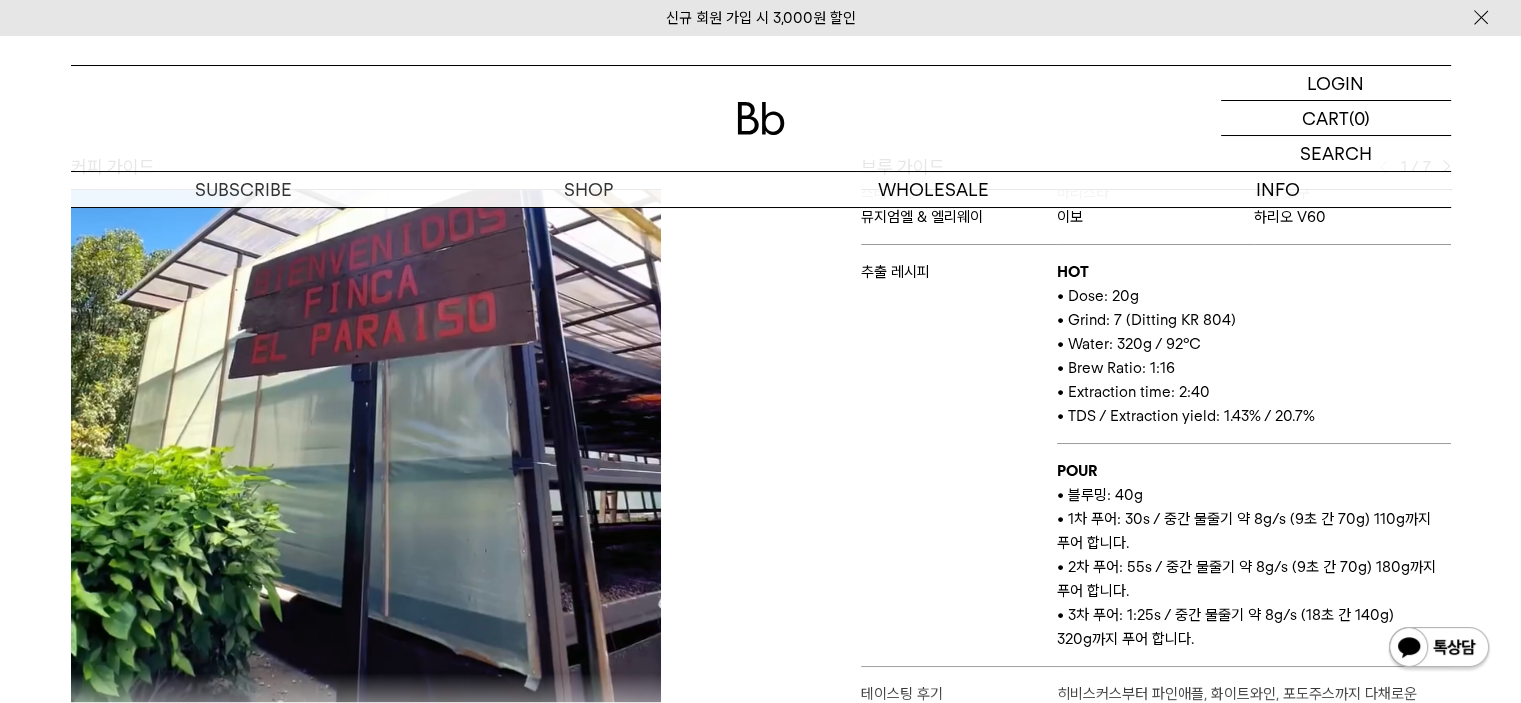 scroll, scrollTop: 851, scrollLeft: 0, axis: vertical 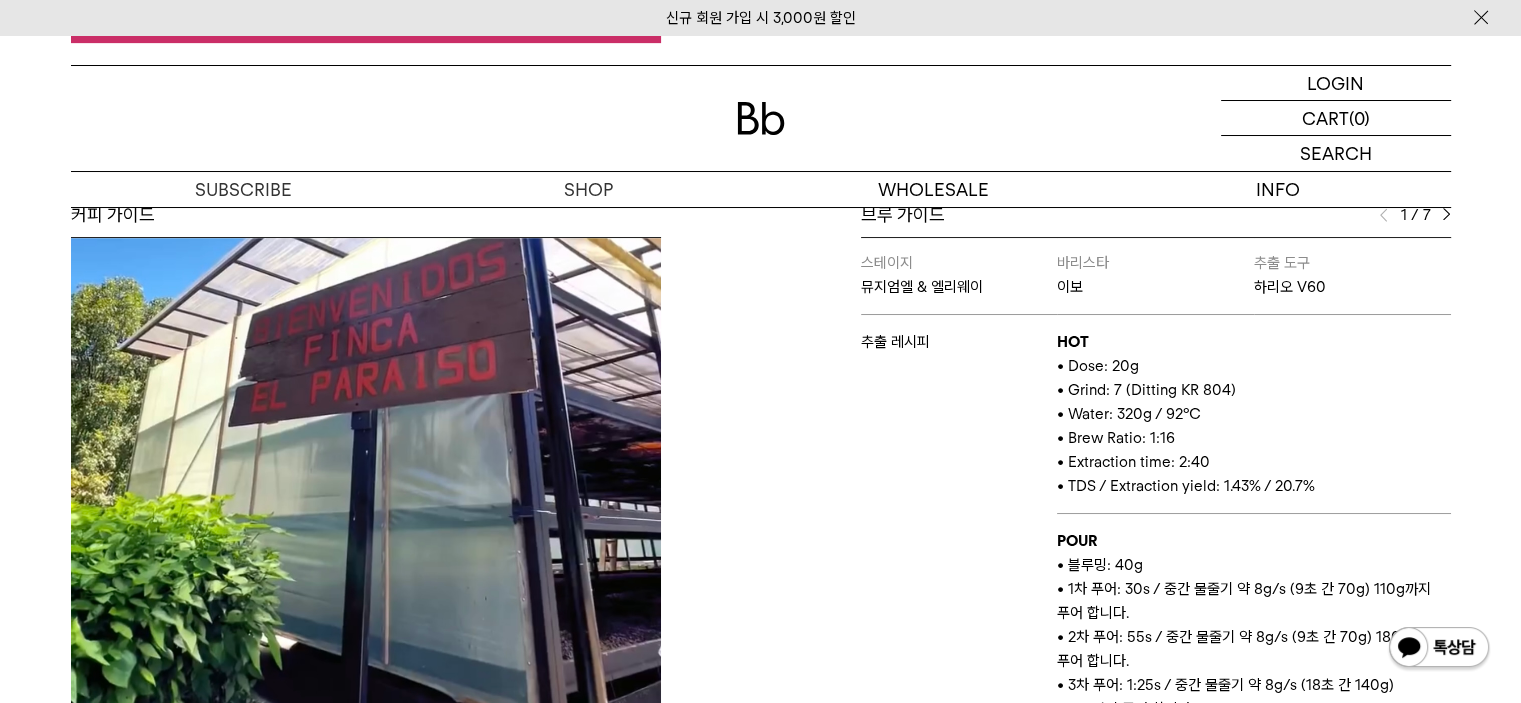 click on "HOT • Dose: 20g  • Grind: 7 (Ditting KR 804)  • Water: 320g / 92°C  • Brew Ratio: 1:16  • Extraction time: 2:40  • TDS / Extraction yield: 1.43% / 20.7%" at bounding box center [1253, 414] 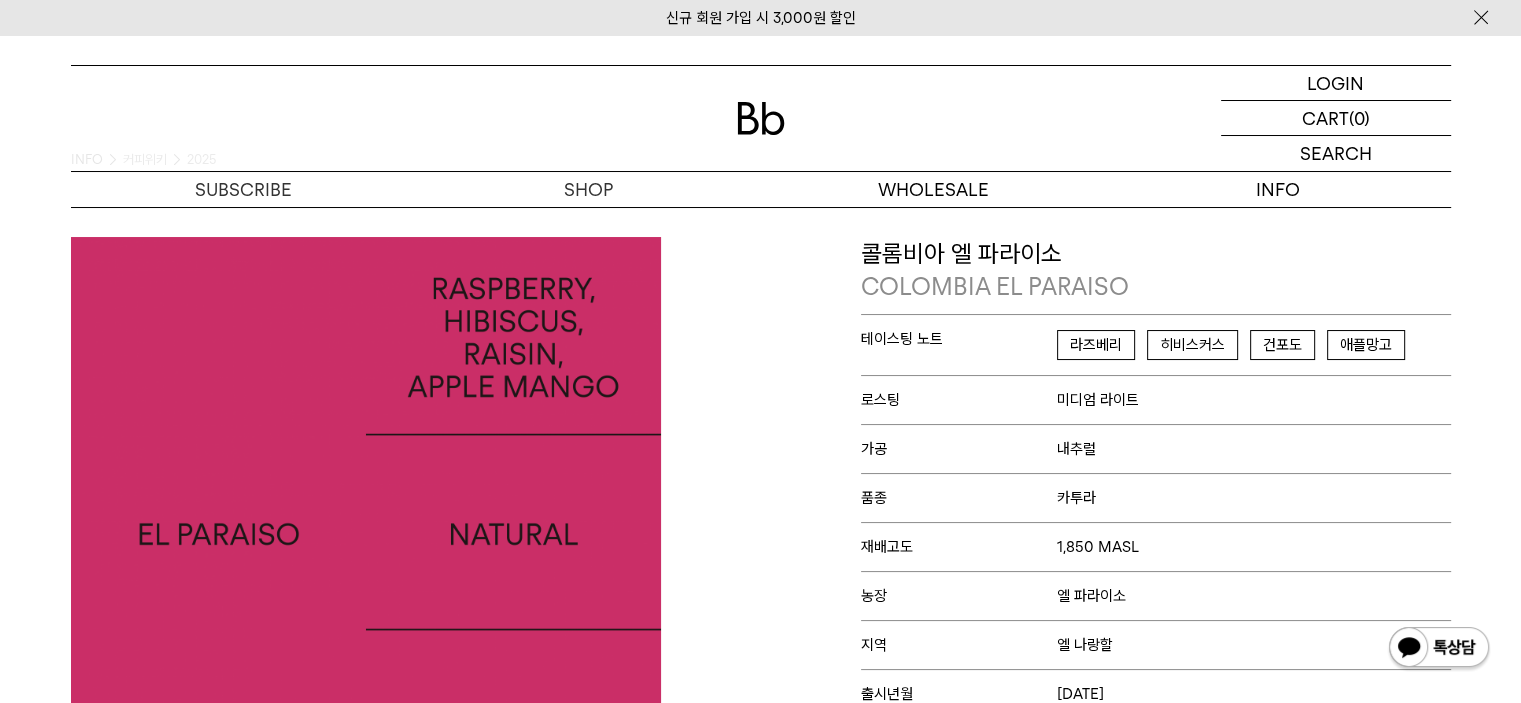 scroll, scrollTop: 66, scrollLeft: 0, axis: vertical 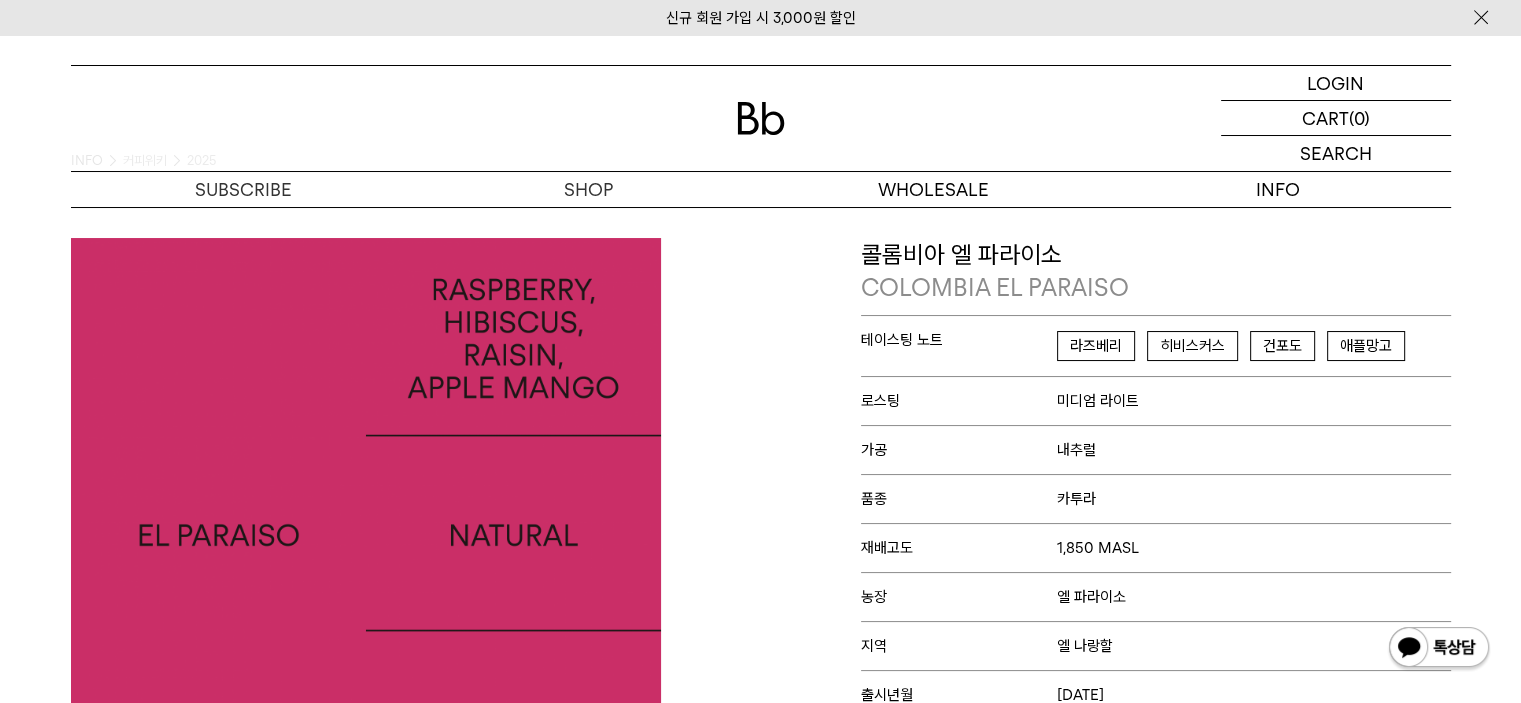click on "라즈베리" at bounding box center (1096, 346) 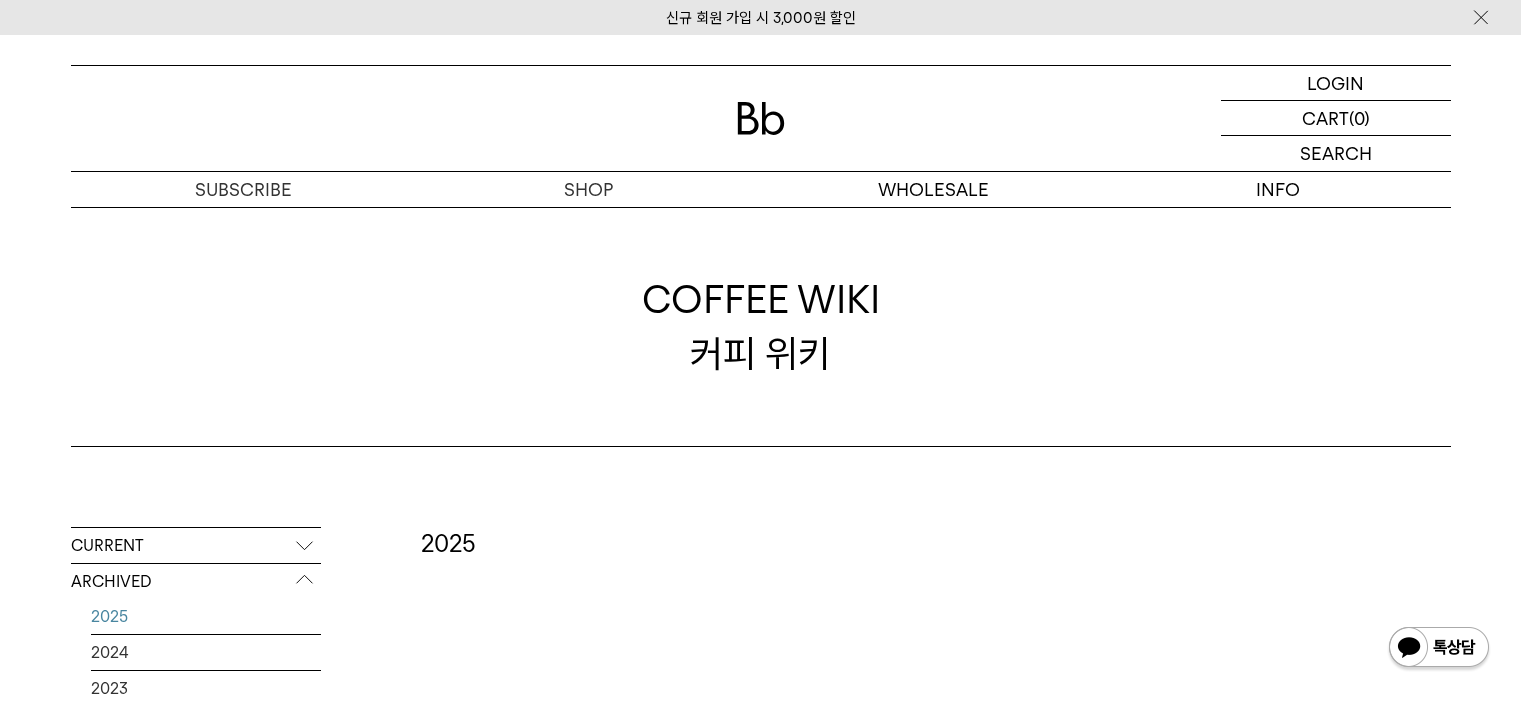 scroll, scrollTop: 617, scrollLeft: 0, axis: vertical 